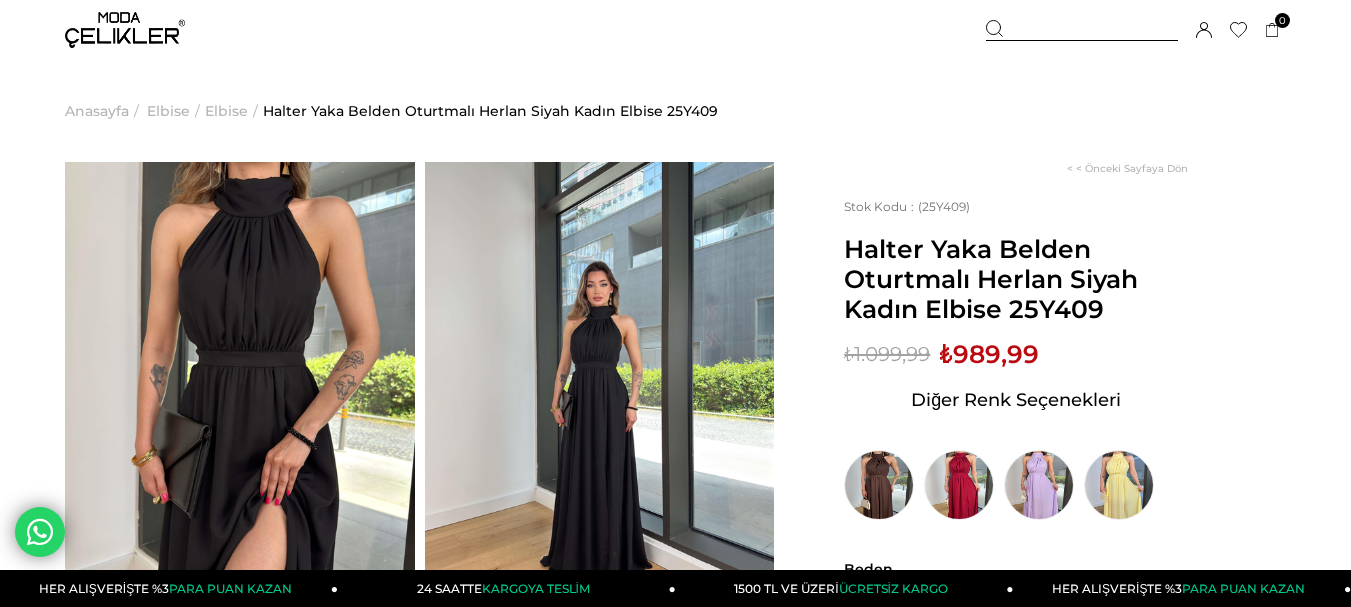 scroll, scrollTop: 0, scrollLeft: 0, axis: both 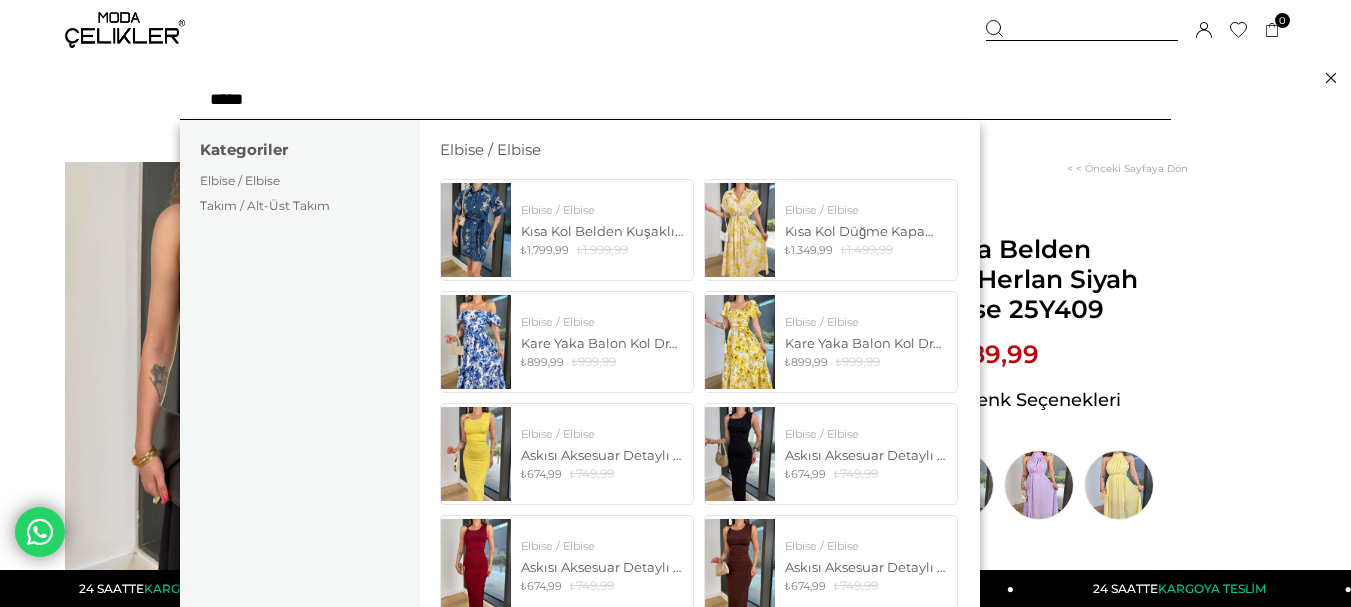 type on "******" 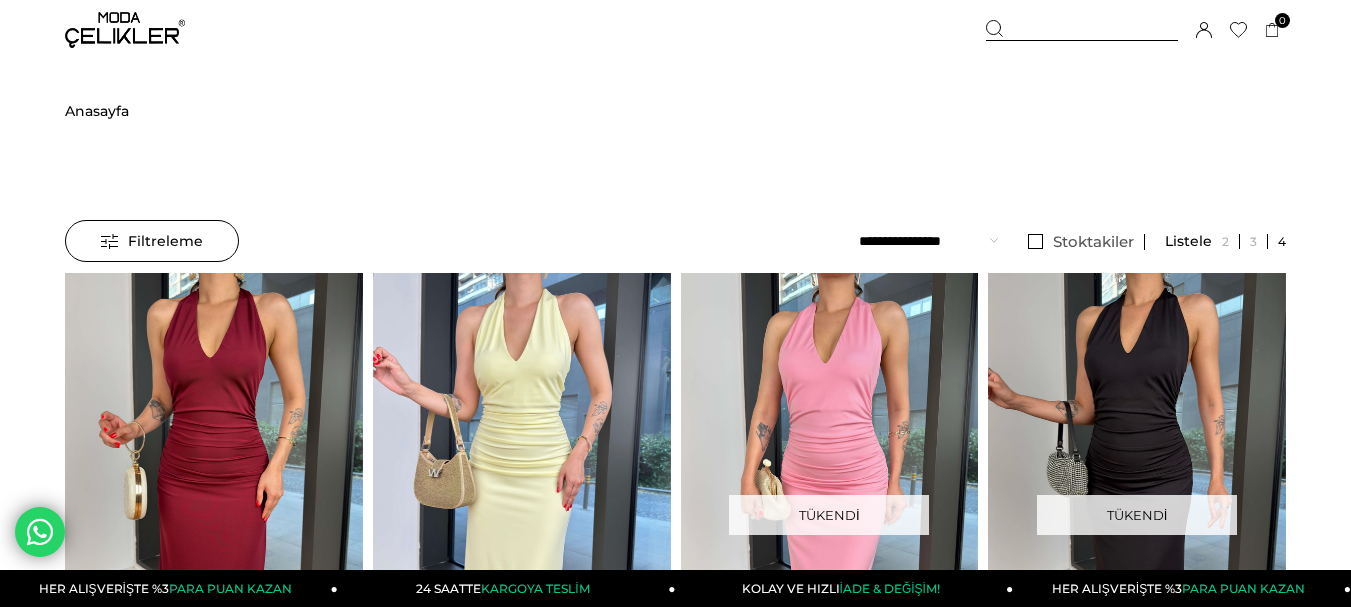 scroll, scrollTop: 0, scrollLeft: 0, axis: both 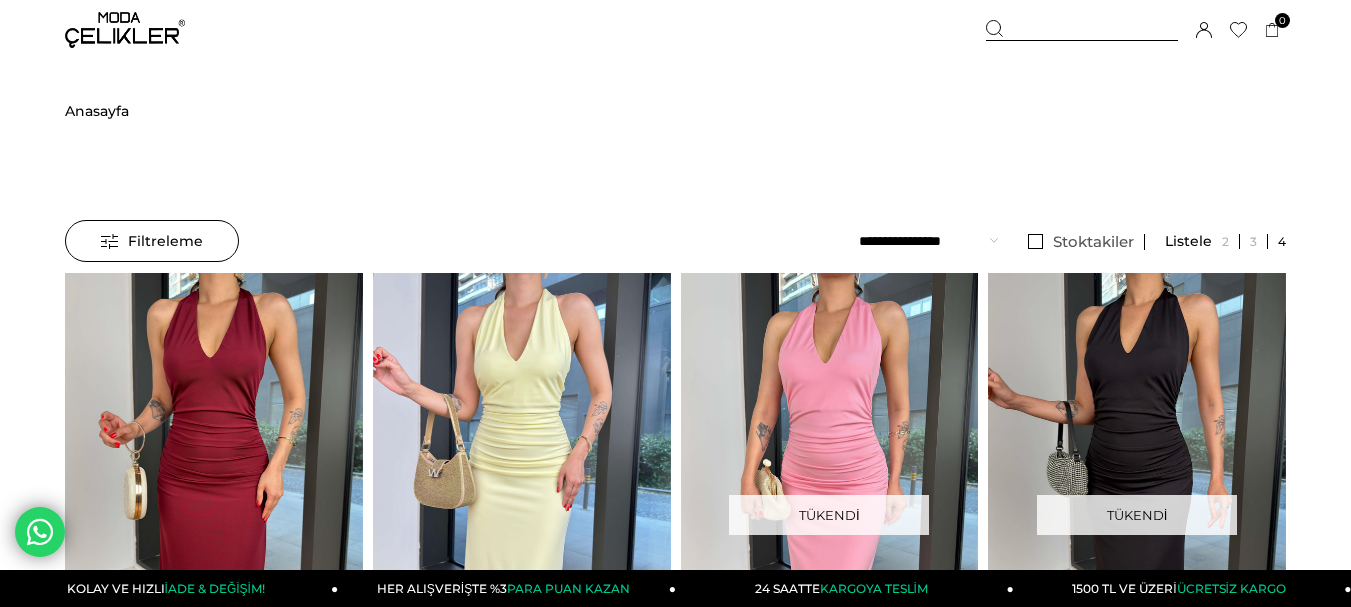 click at bounding box center [125, 30] 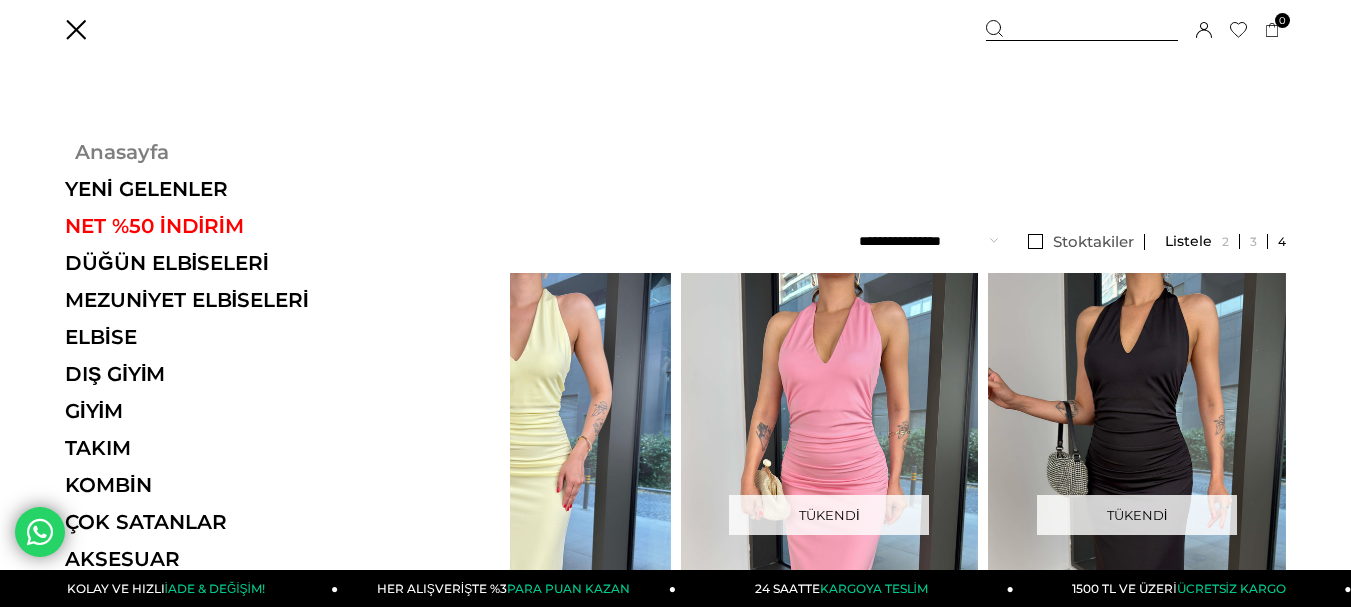 click on "Anasayfa" at bounding box center (202, 152) 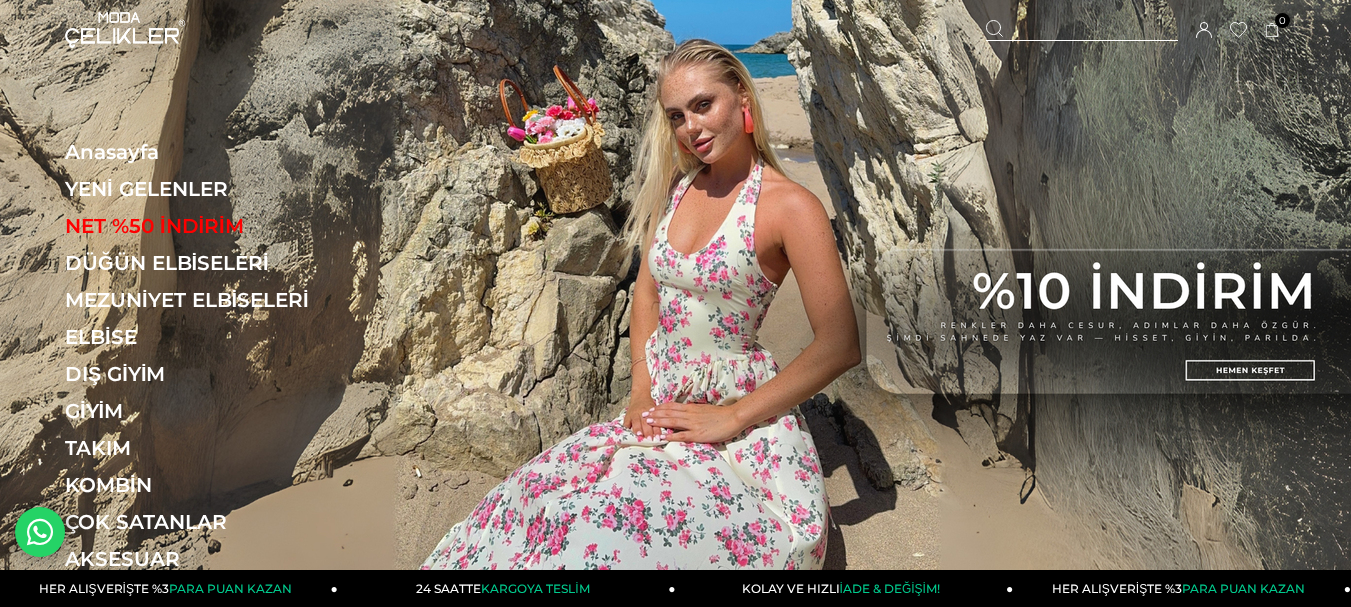scroll, scrollTop: 0, scrollLeft: 0, axis: both 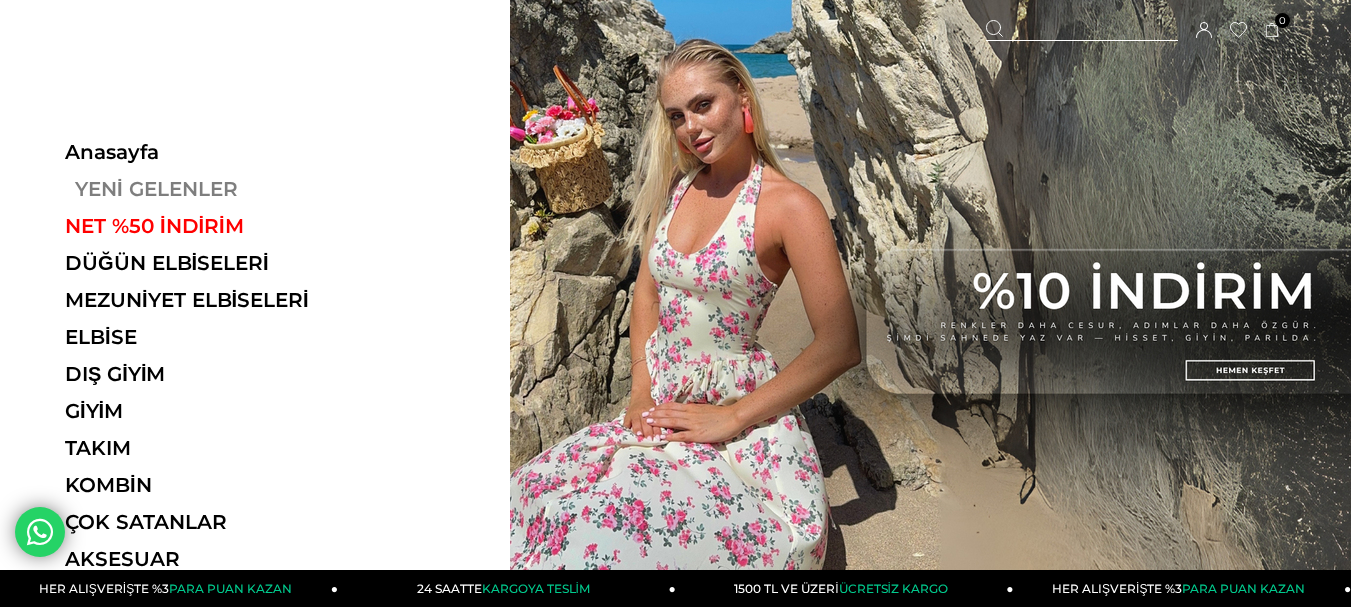 click on "YENİ GELENLER" at bounding box center (202, 189) 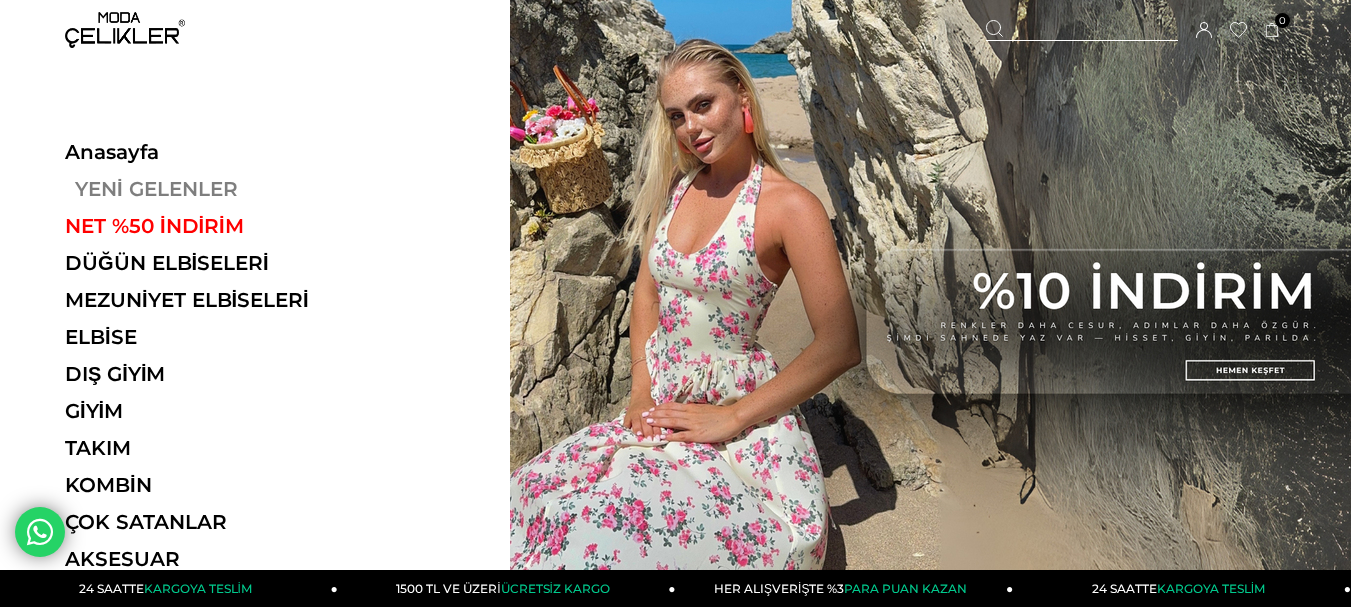 click on "YENİ GELENLER" at bounding box center (202, 189) 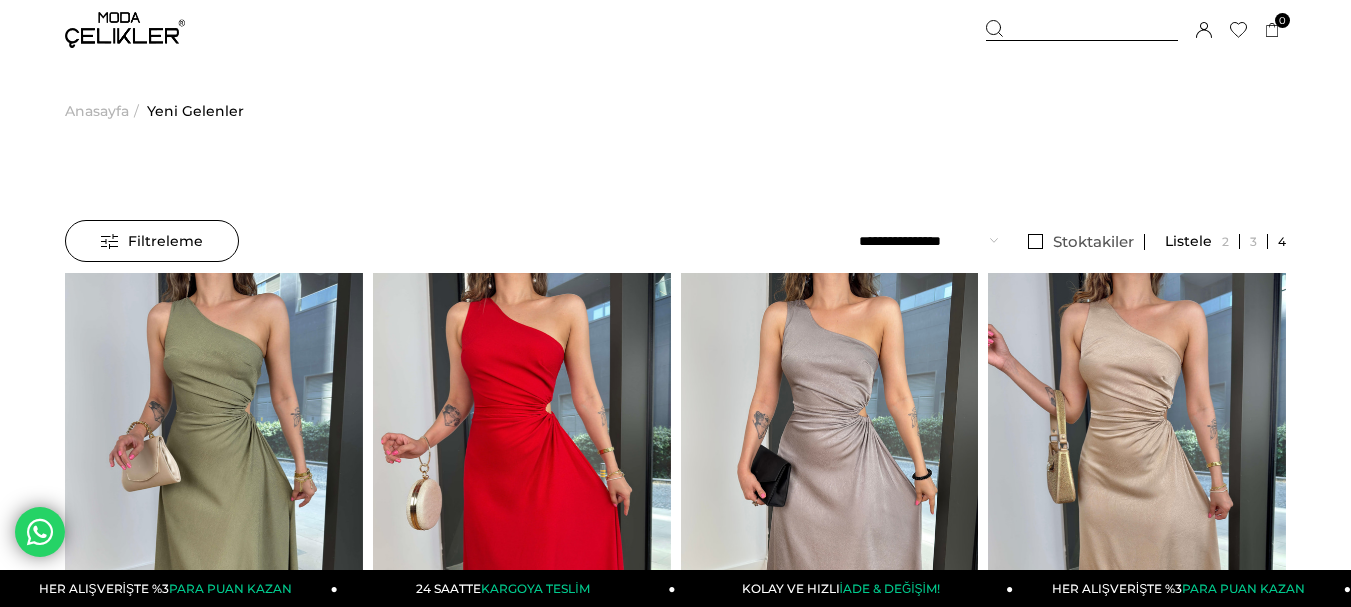 scroll, scrollTop: 0, scrollLeft: 0, axis: both 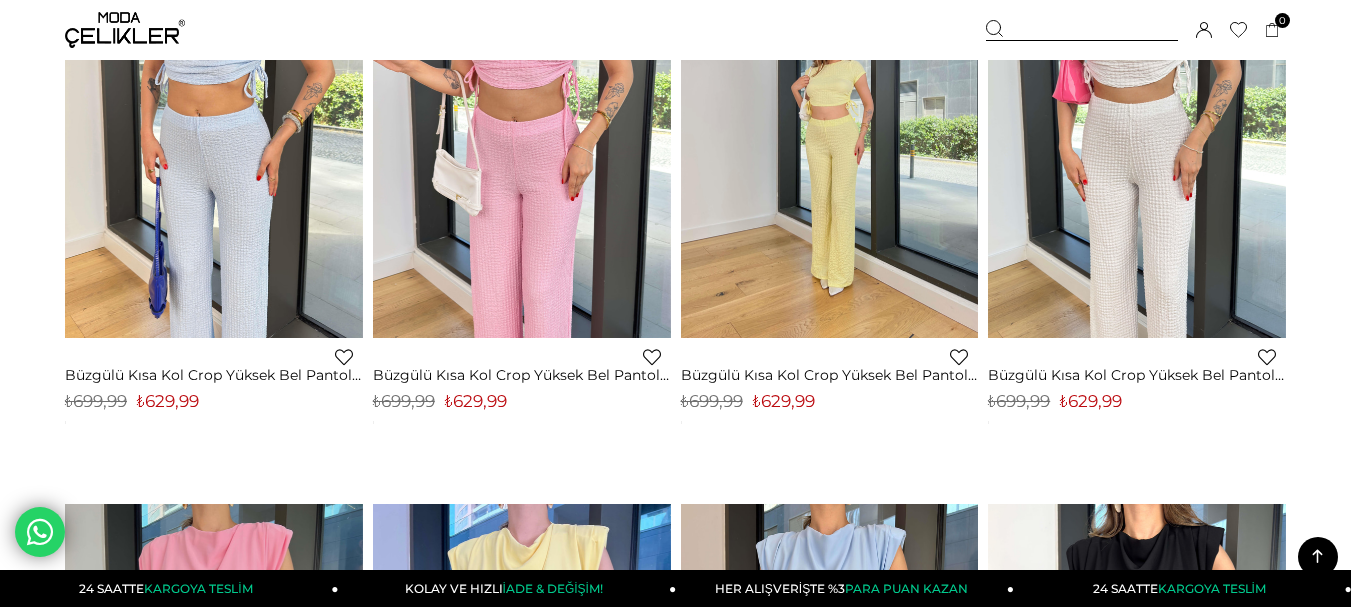 click at bounding box center [214, 423] 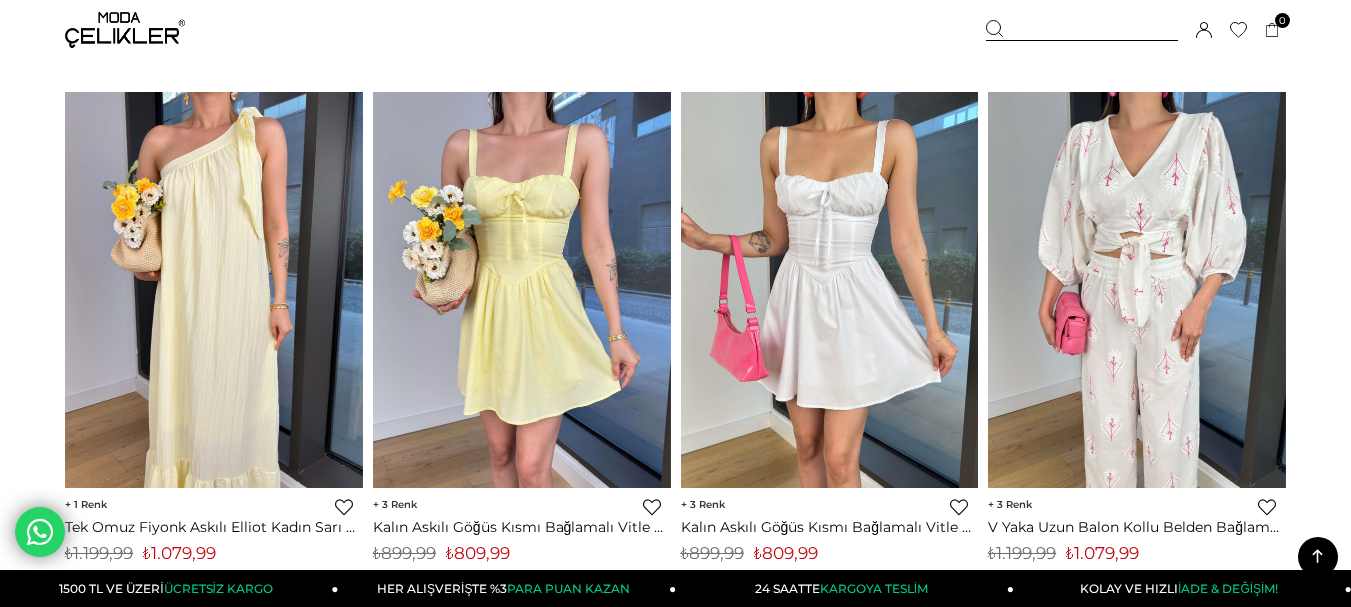 scroll, scrollTop: 4696, scrollLeft: 0, axis: vertical 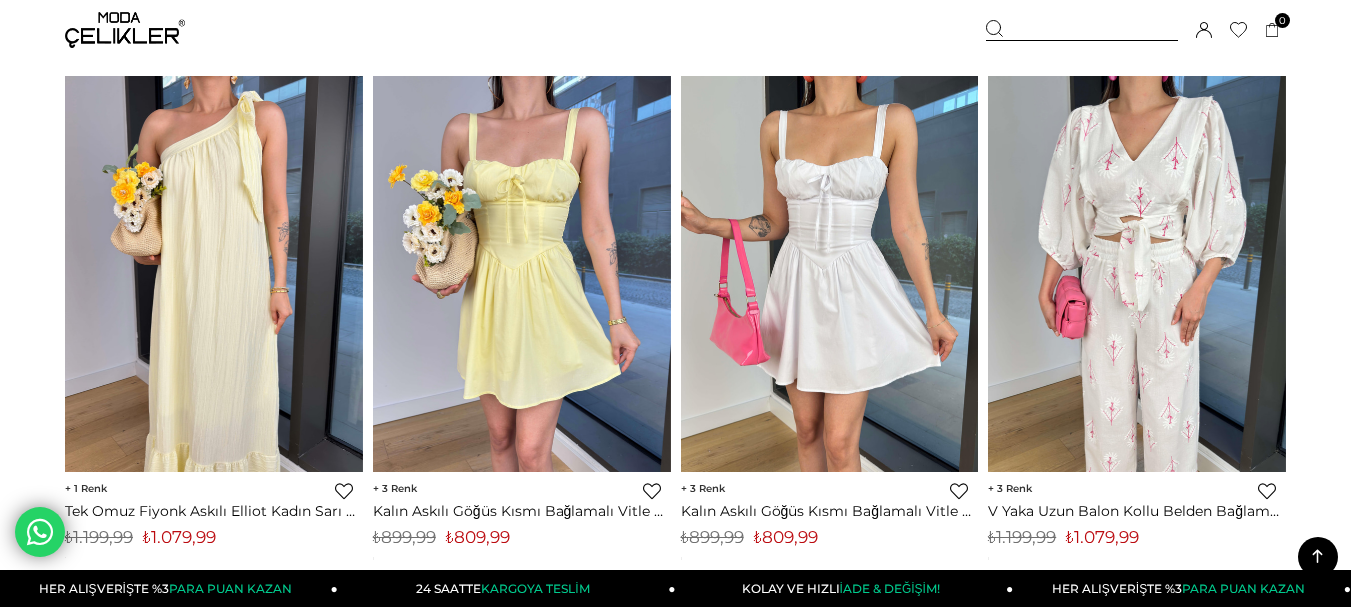 click on "Tek Omuz Fiyonk Askılı Elliot Kadın Sarı Keten Maxi Elbise 24Y466" at bounding box center [214, 511] 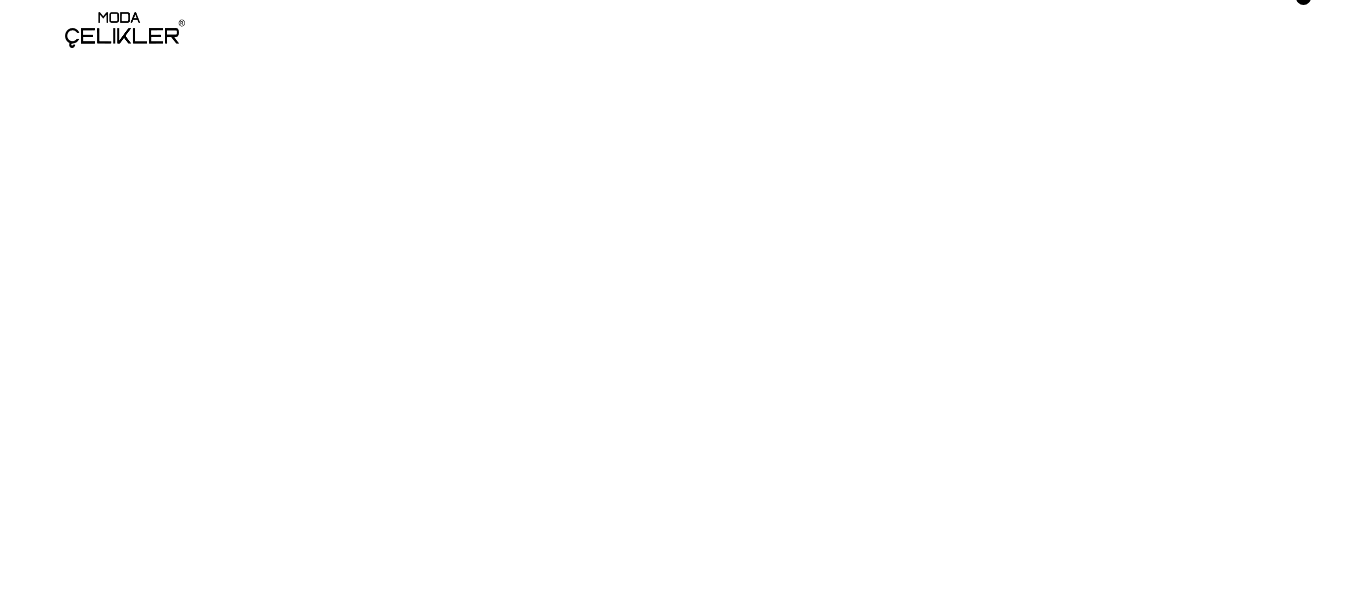 scroll, scrollTop: 0, scrollLeft: 0, axis: both 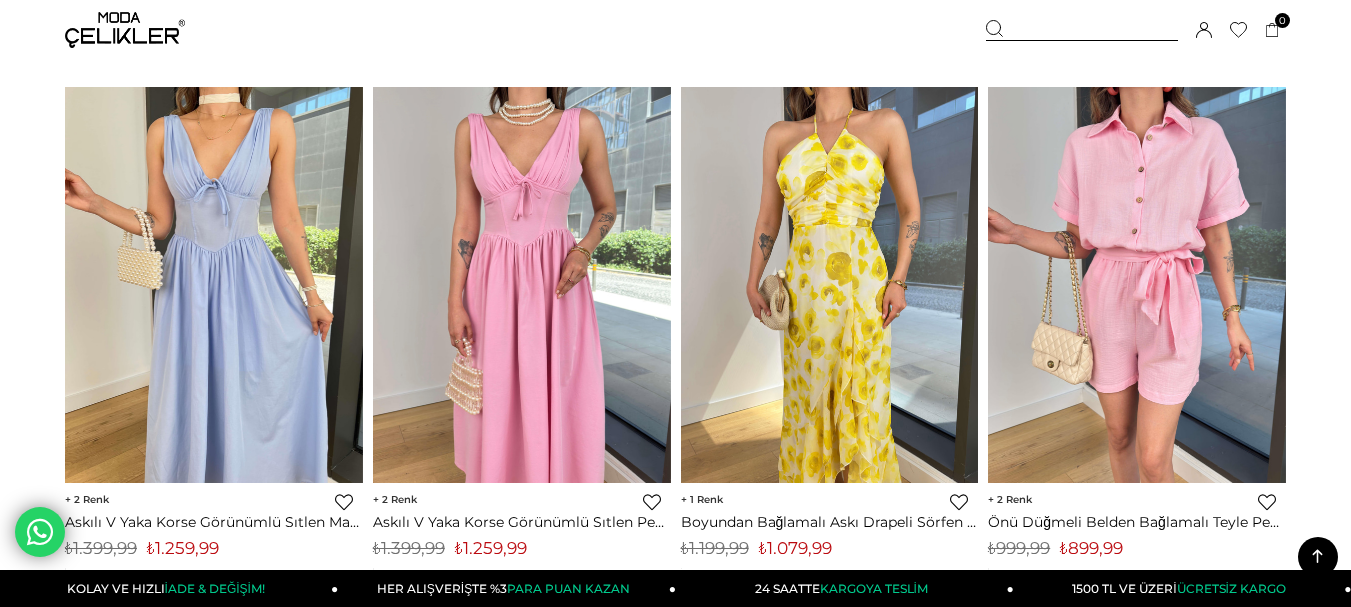 click on "Askılı V Yaka Korse Görünümlü Sıtlen Mavi Kadın Elbise 25Y488" at bounding box center (214, 522) 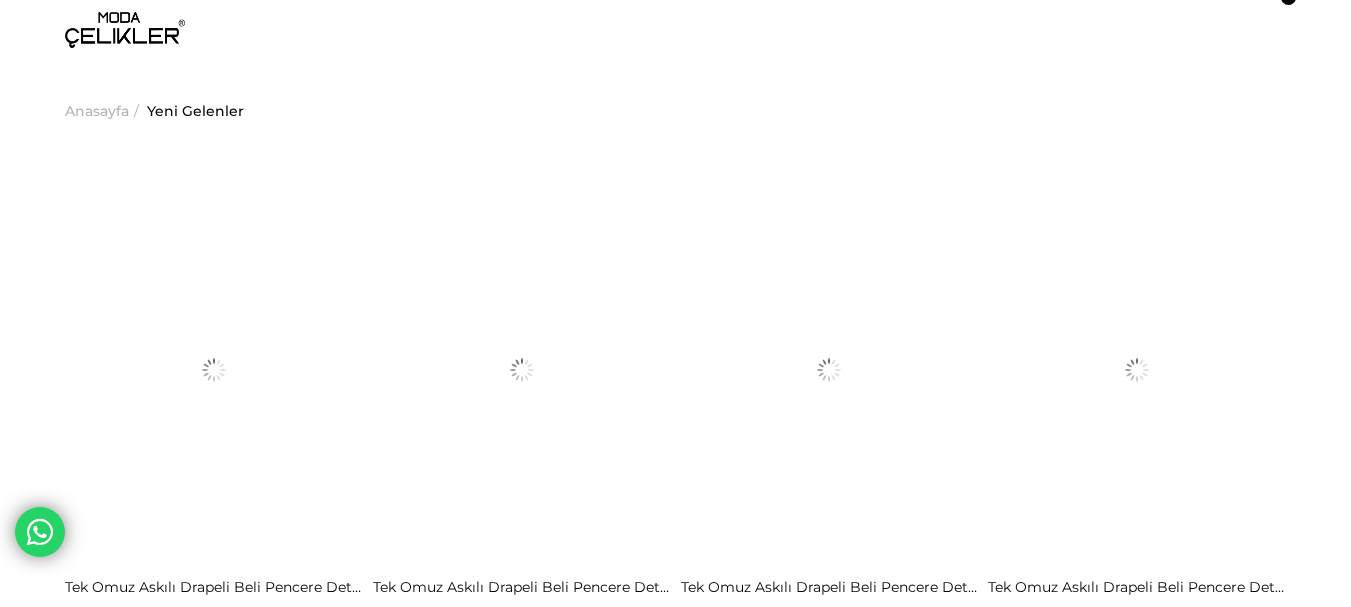 scroll, scrollTop: 7574, scrollLeft: 0, axis: vertical 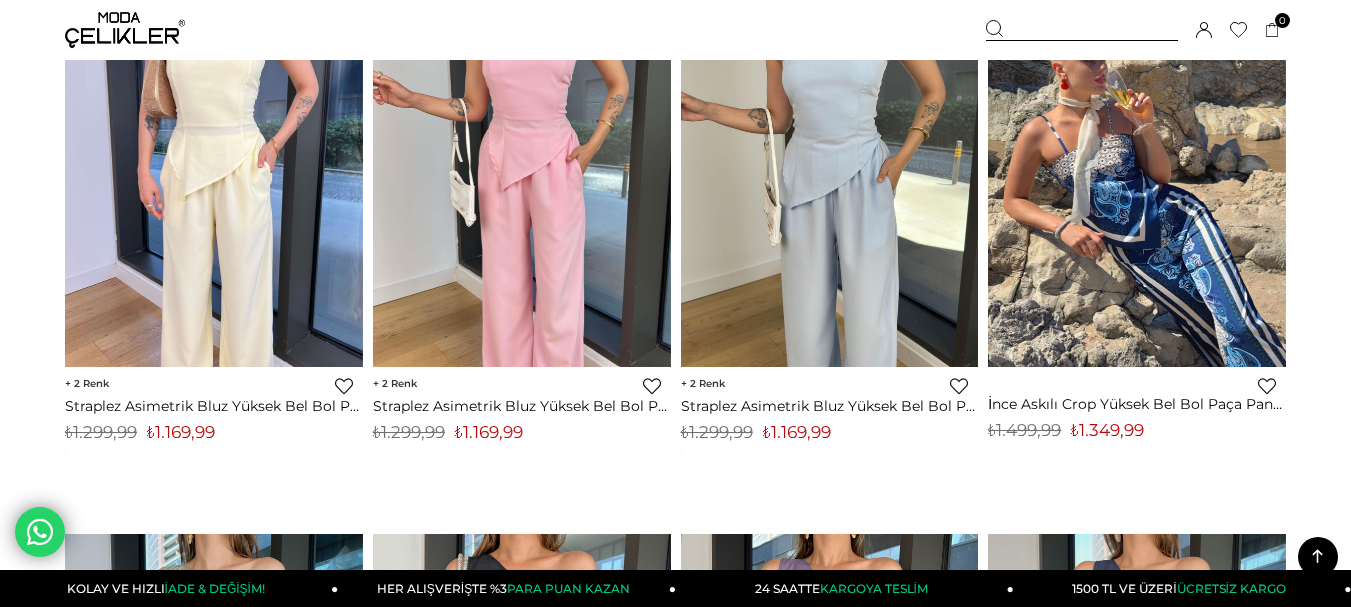 click at bounding box center (1137, 169) 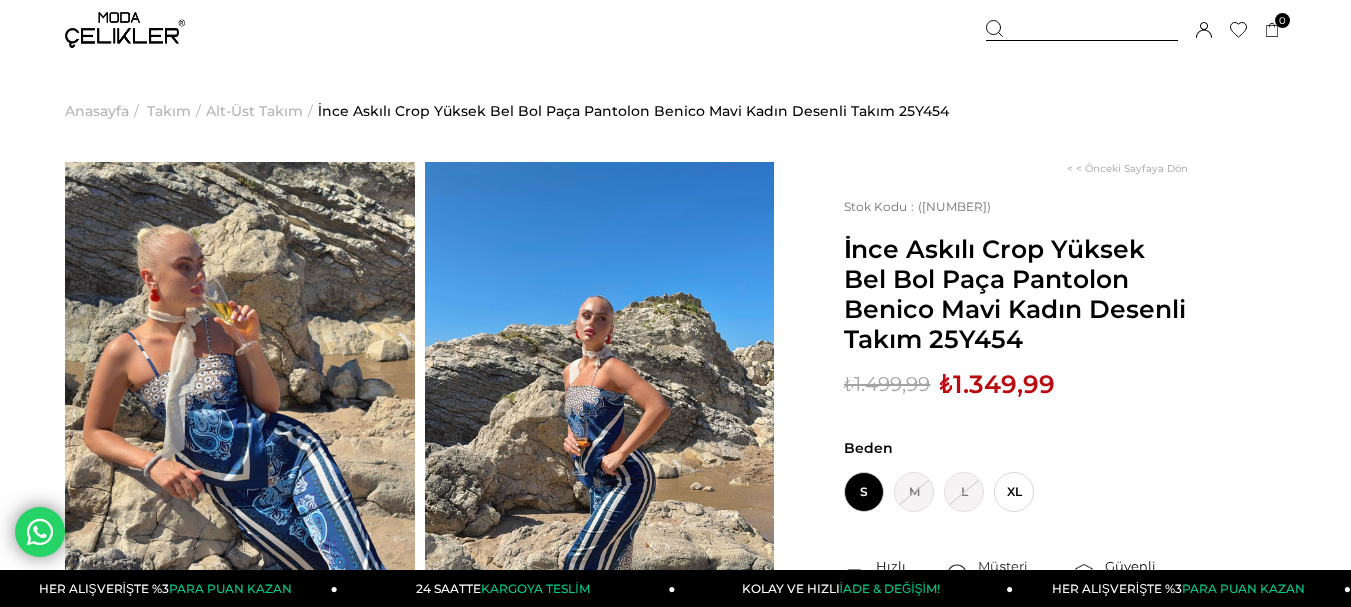 scroll, scrollTop: 0, scrollLeft: 0, axis: both 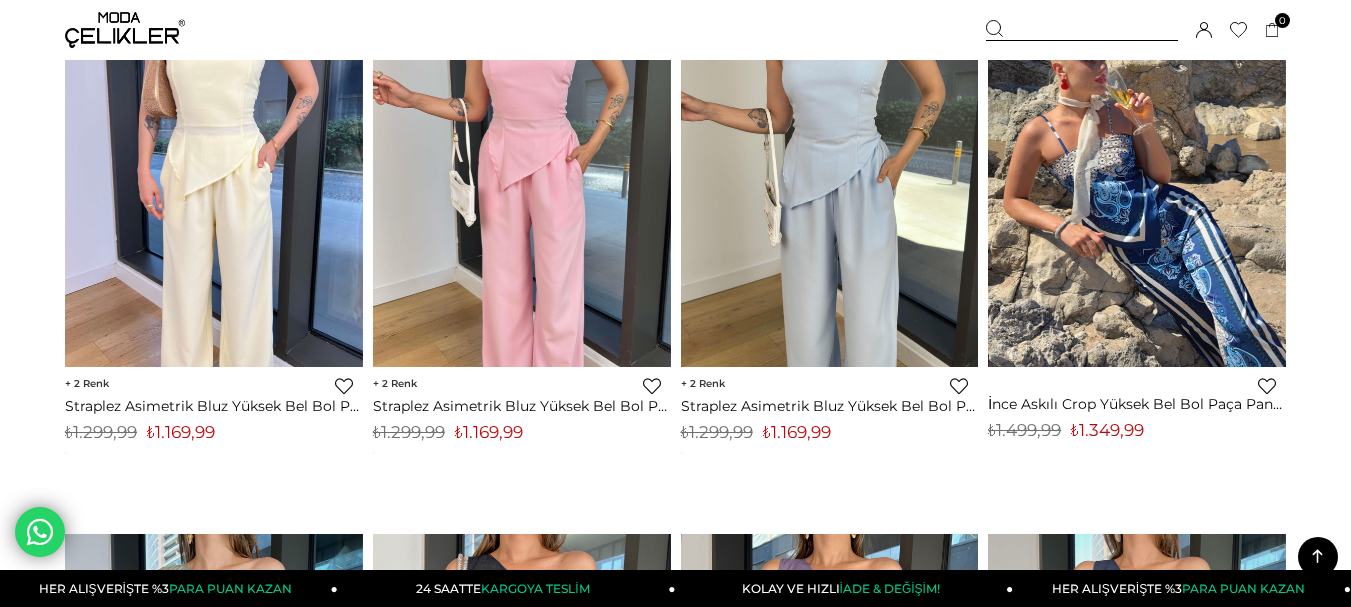 click at bounding box center (830, 169) 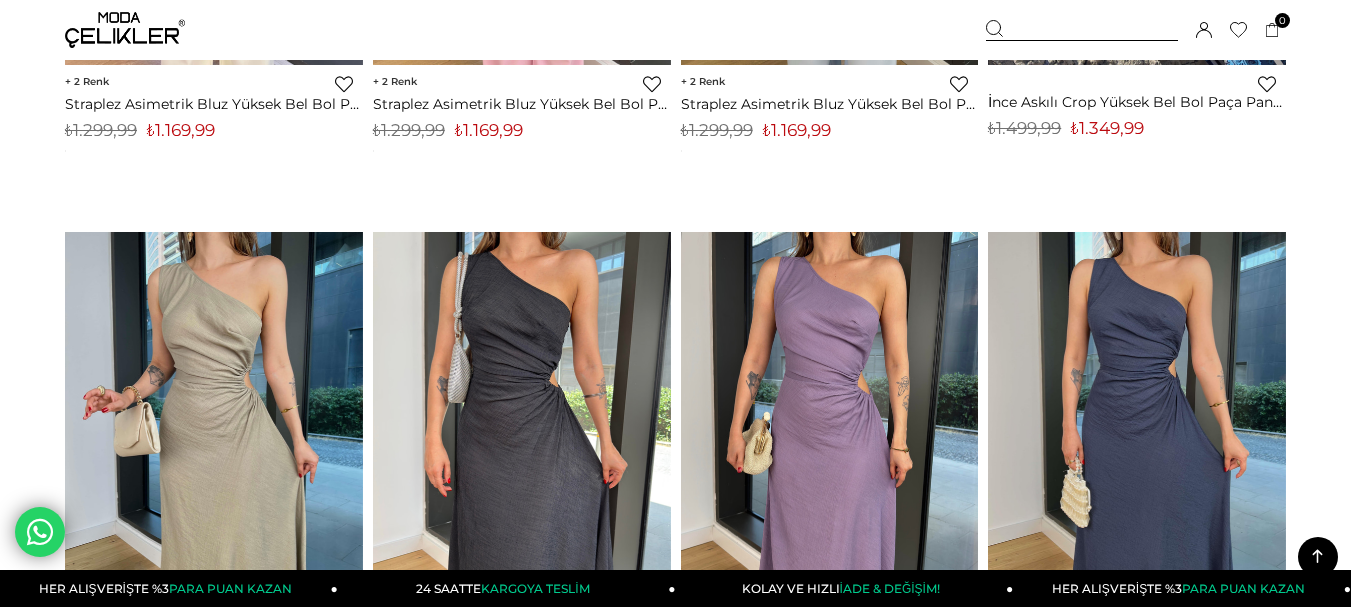 scroll, scrollTop: 9089, scrollLeft: 0, axis: vertical 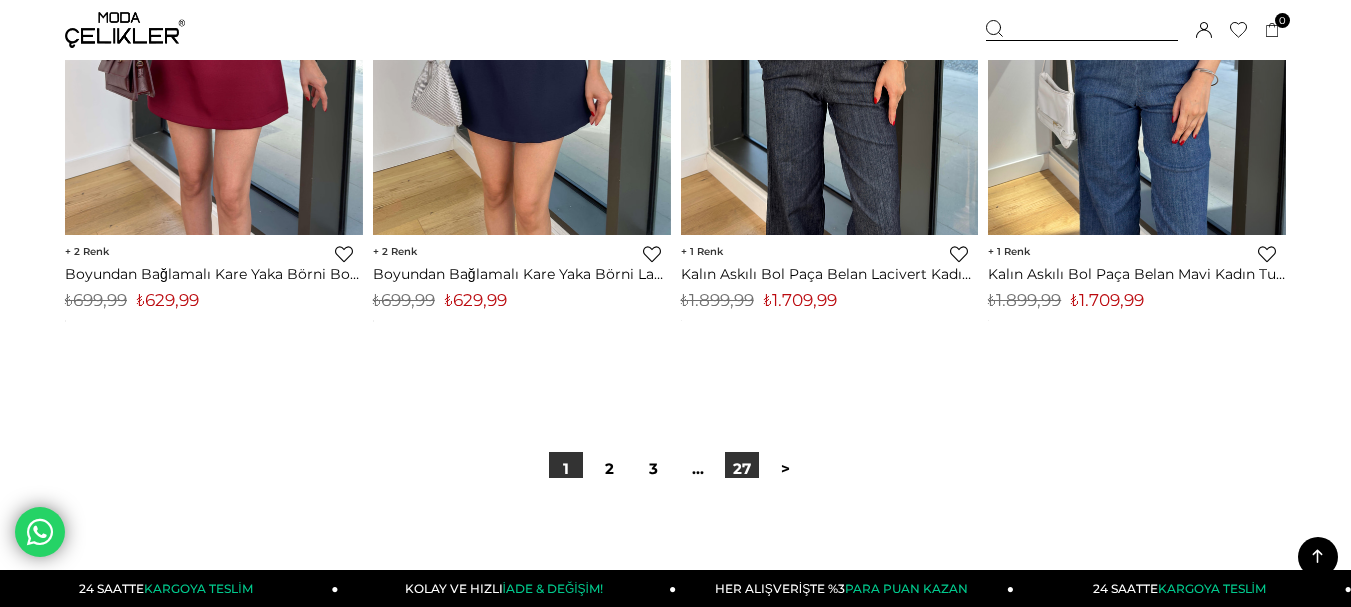 click on "27" at bounding box center [742, 469] 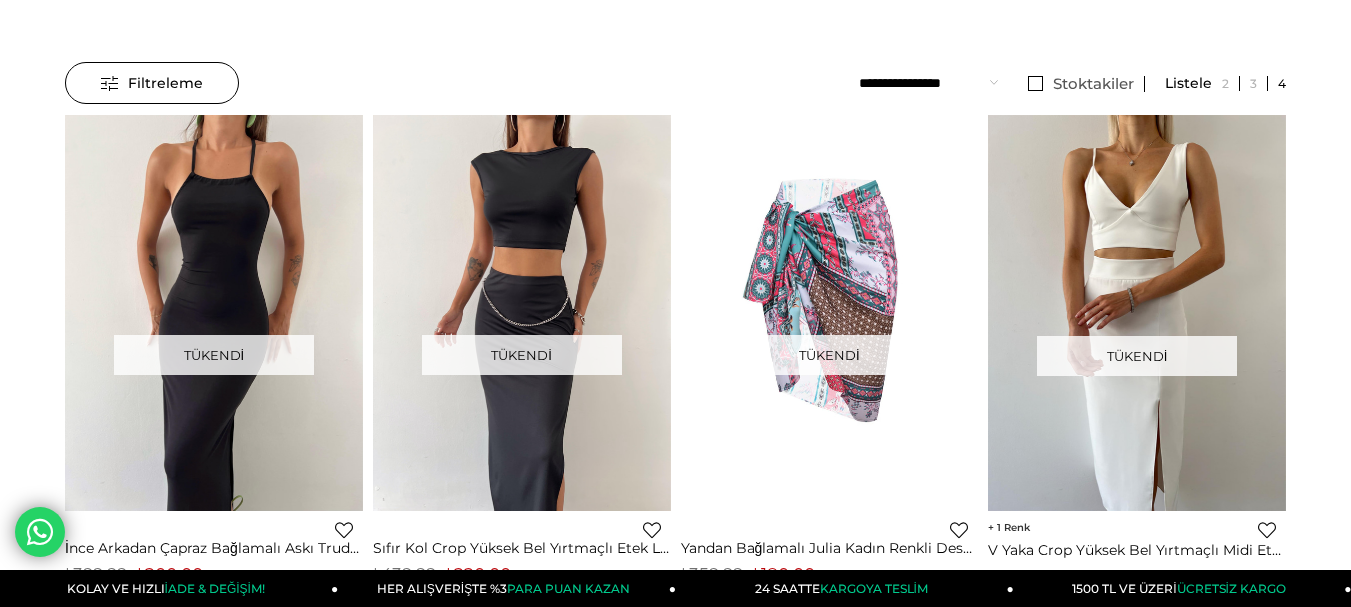 scroll, scrollTop: 160, scrollLeft: 0, axis: vertical 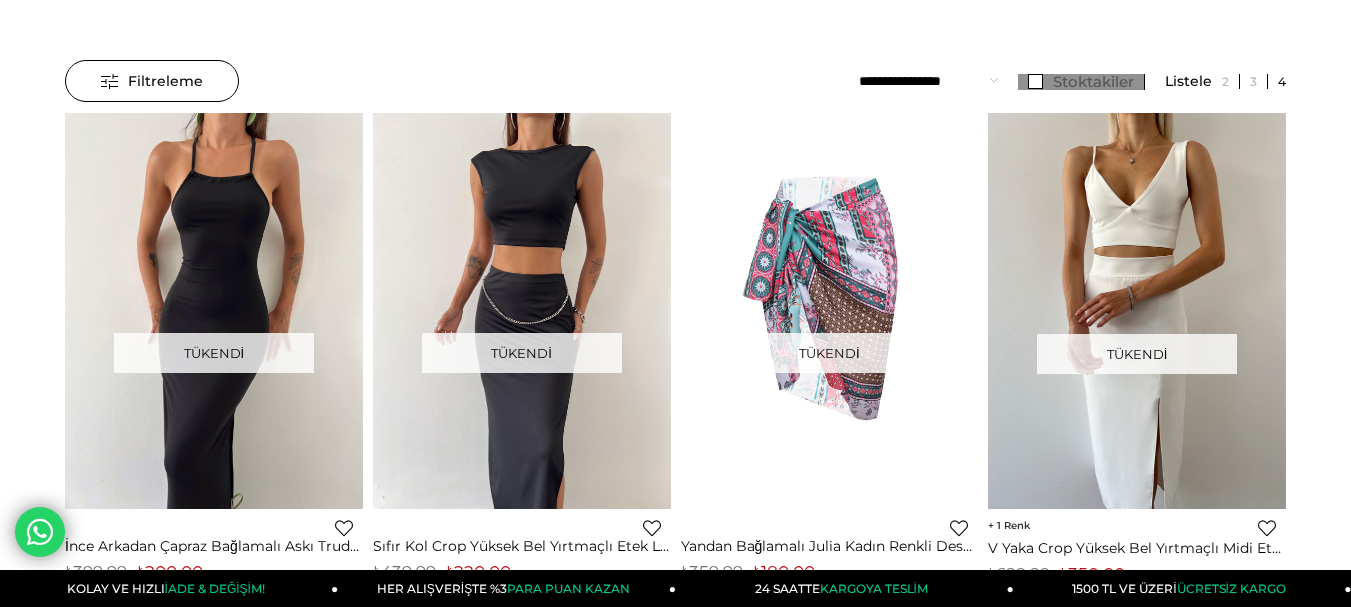 click on "Stoktakiler" at bounding box center (1081, 82) 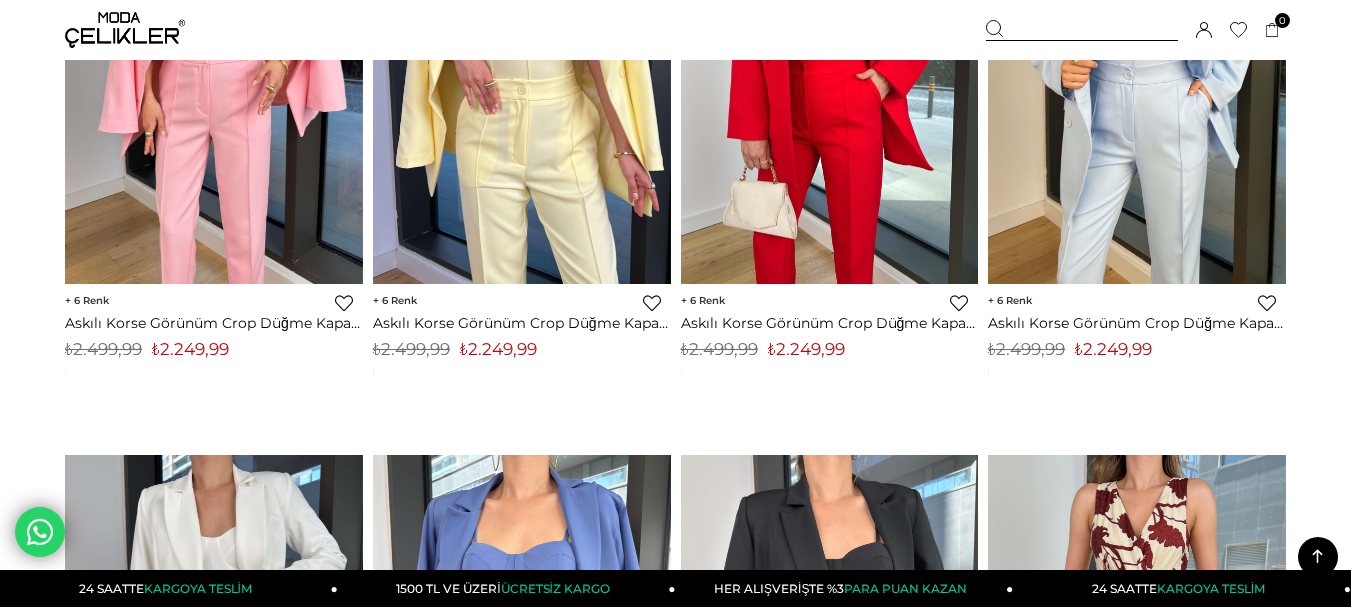 scroll, scrollTop: 6085, scrollLeft: 0, axis: vertical 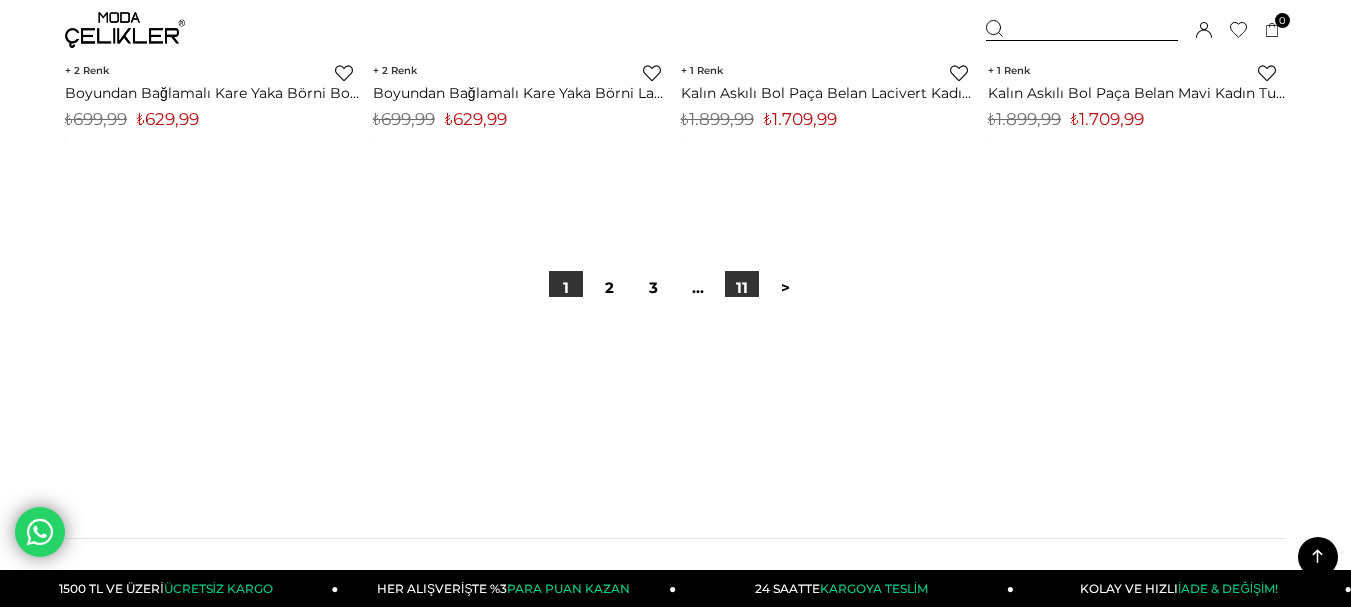 click on "11" at bounding box center (742, 288) 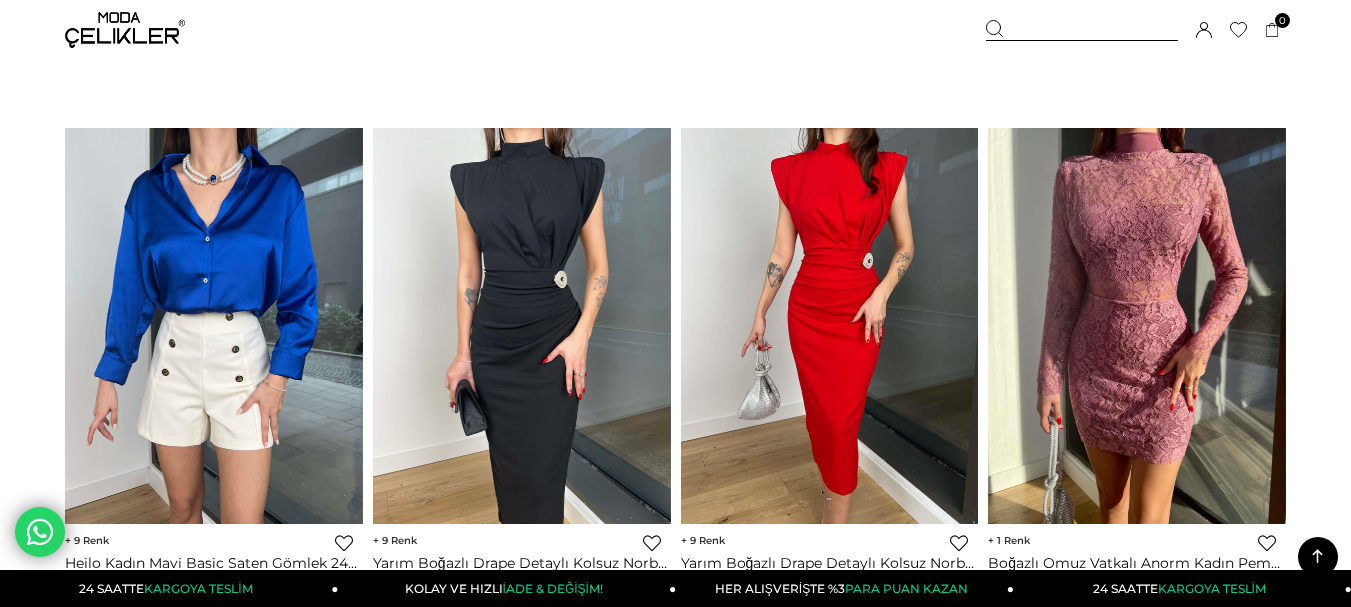 scroll, scrollTop: 1888, scrollLeft: 0, axis: vertical 